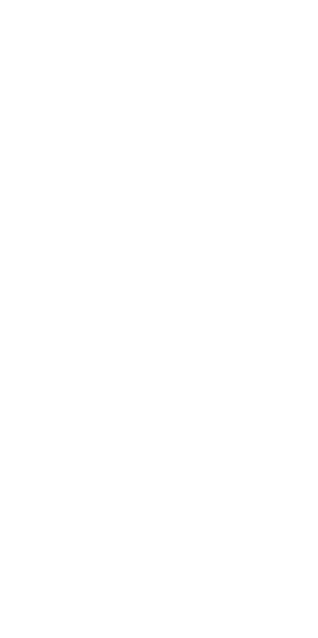 scroll, scrollTop: 0, scrollLeft: 0, axis: both 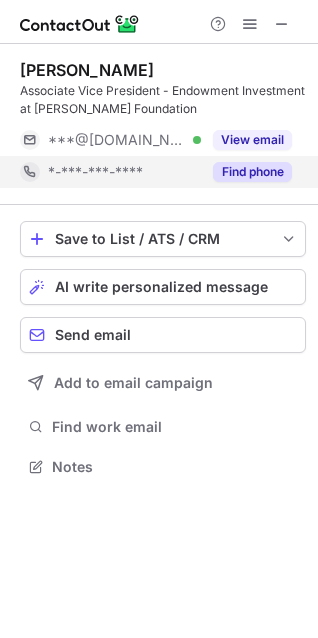 click on "Find phone" at bounding box center (246, 172) 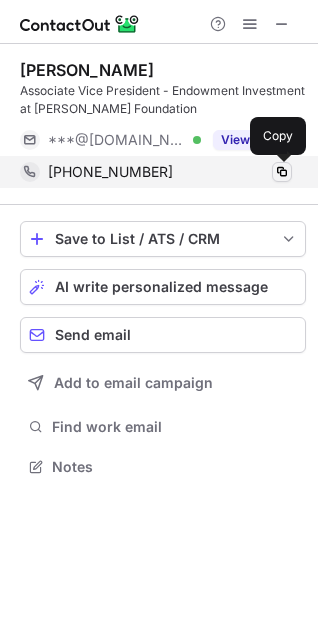 click at bounding box center [282, 172] 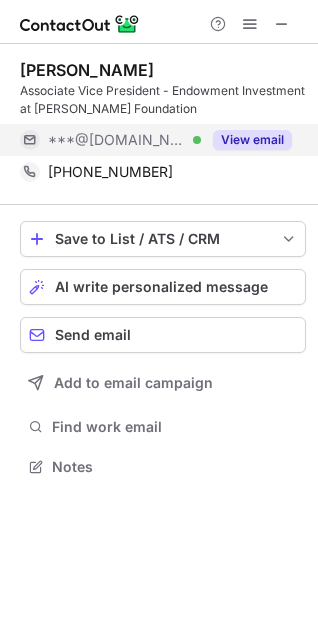click on "View email" at bounding box center [252, 140] 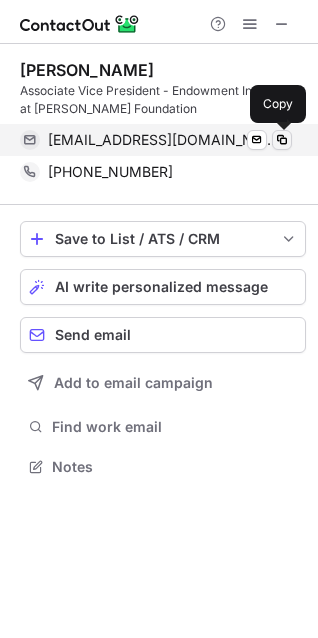 click at bounding box center (282, 140) 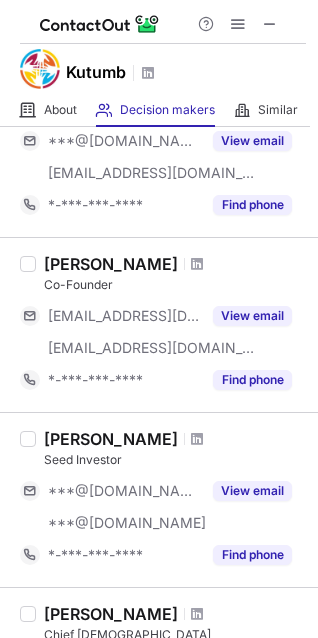 scroll, scrollTop: 533, scrollLeft: 0, axis: vertical 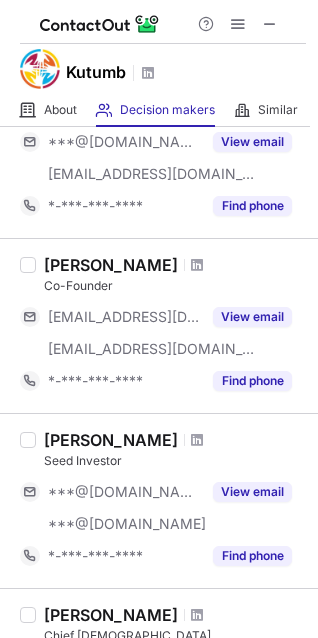 click at bounding box center [197, 265] 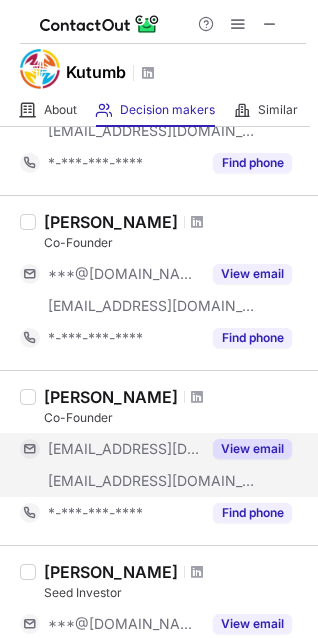 scroll, scrollTop: 400, scrollLeft: 0, axis: vertical 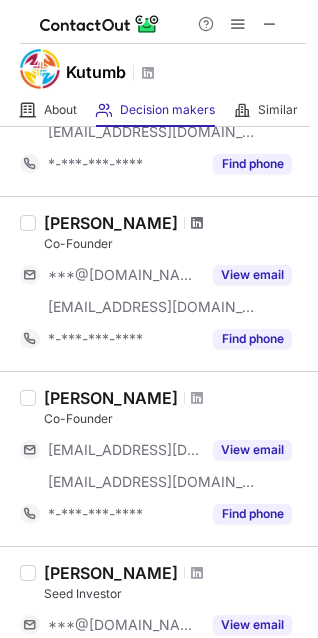click at bounding box center (197, 223) 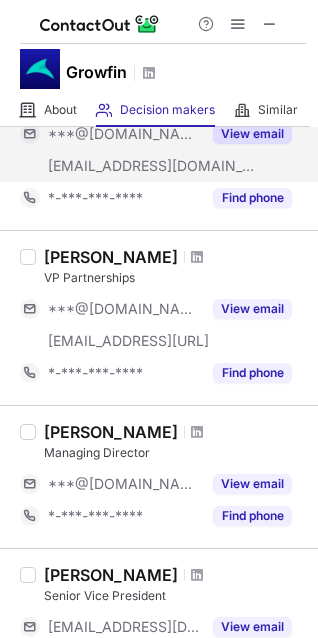 scroll, scrollTop: 303, scrollLeft: 0, axis: vertical 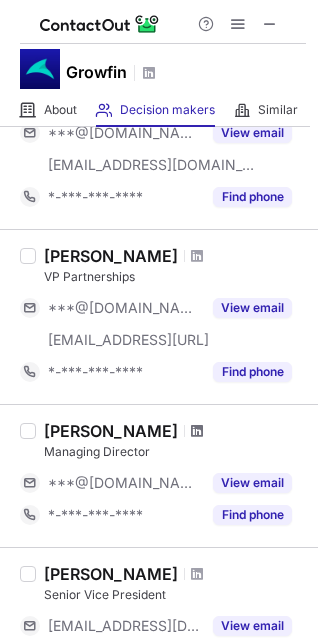 click at bounding box center (197, 431) 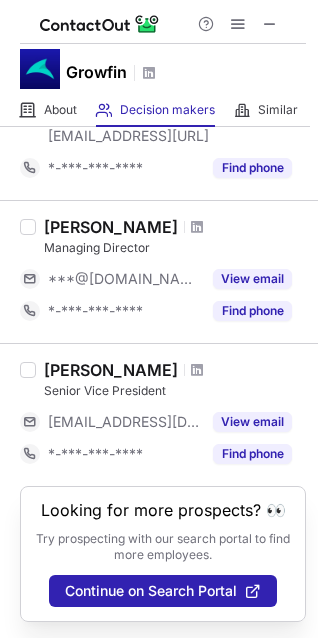 scroll, scrollTop: 526, scrollLeft: 0, axis: vertical 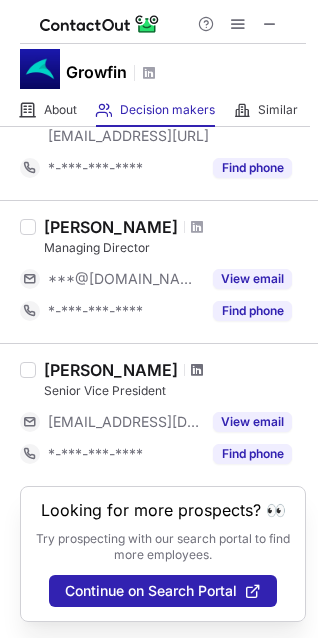 click at bounding box center [197, 370] 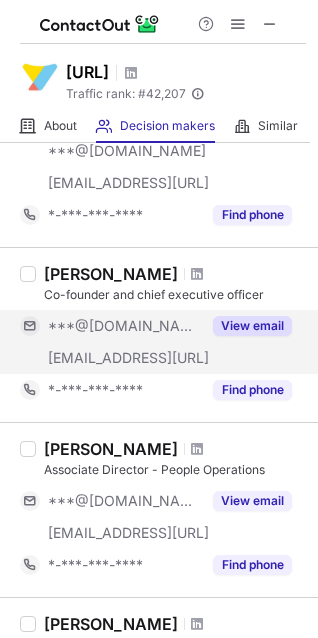 scroll, scrollTop: 566, scrollLeft: 0, axis: vertical 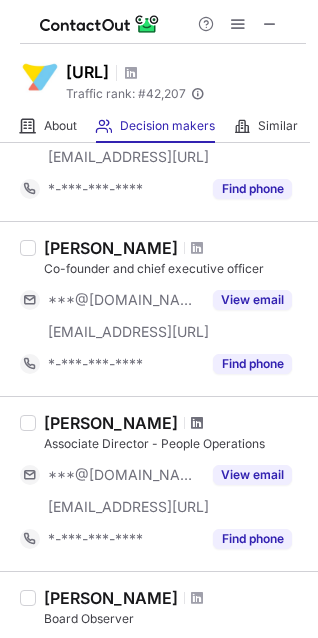 click at bounding box center (197, 423) 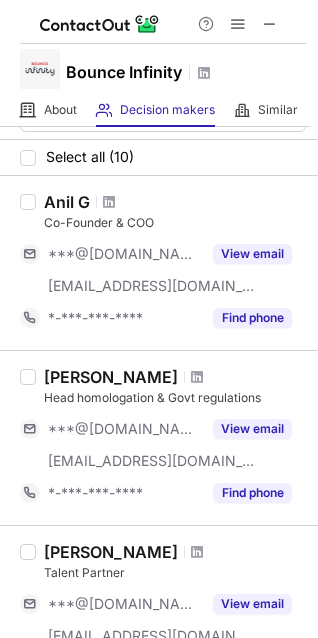 scroll, scrollTop: 40, scrollLeft: 0, axis: vertical 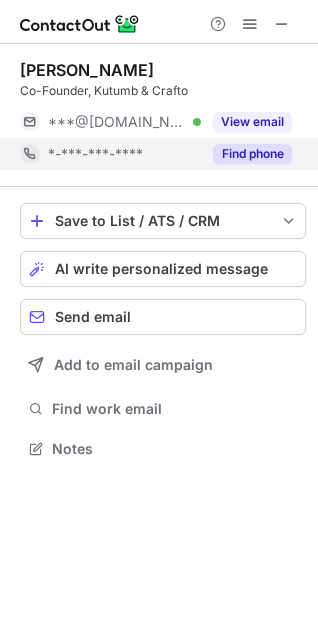 click on "Find phone" at bounding box center [252, 154] 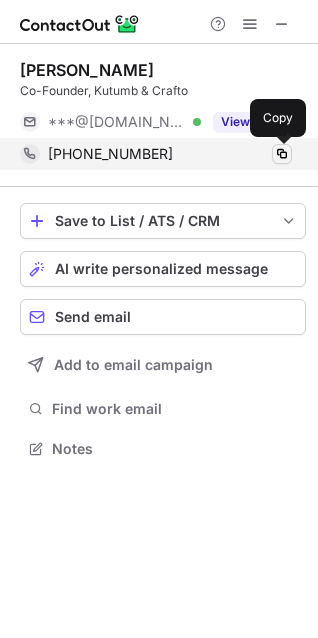 click at bounding box center (282, 154) 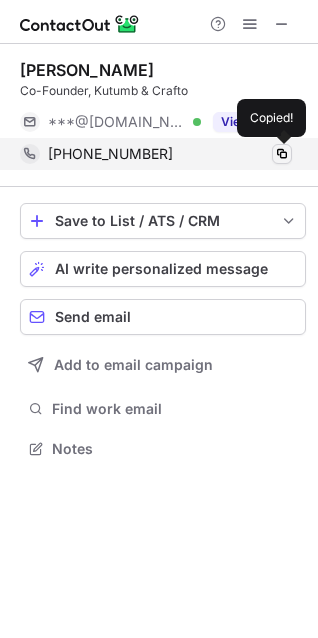 click at bounding box center [282, 154] 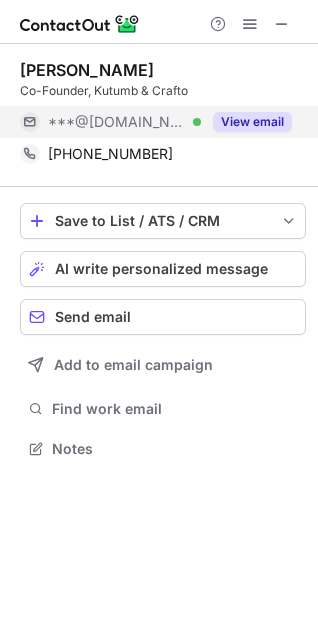 click on "View email" at bounding box center [252, 122] 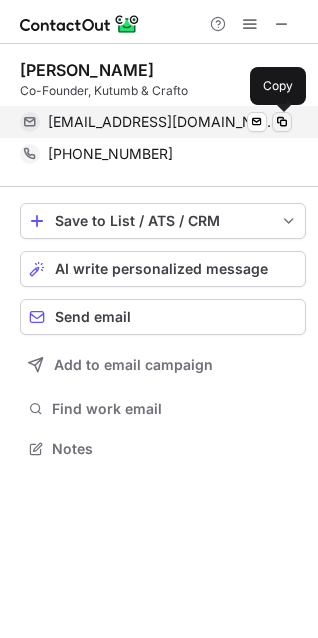 click at bounding box center [282, 122] 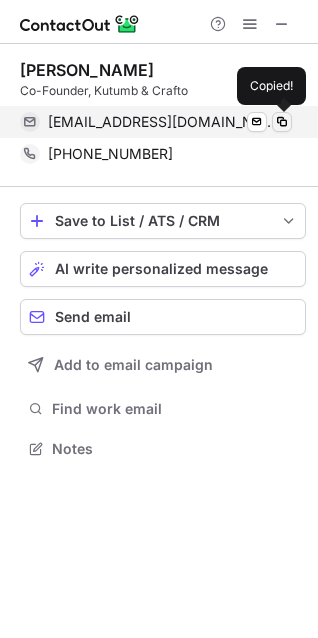 click at bounding box center (282, 122) 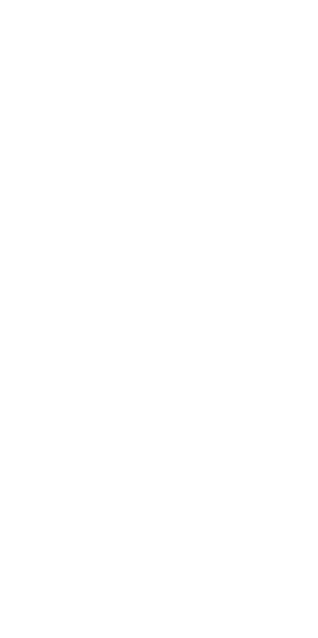 scroll, scrollTop: 0, scrollLeft: 0, axis: both 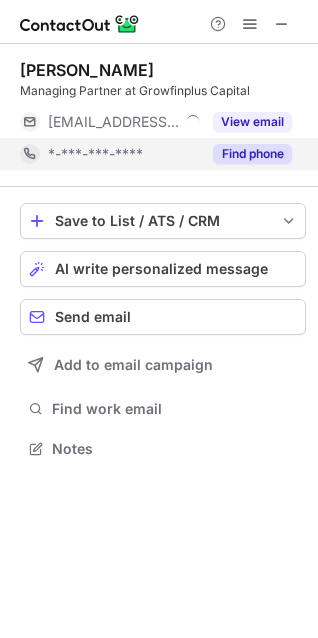 click on "Find phone" at bounding box center (252, 154) 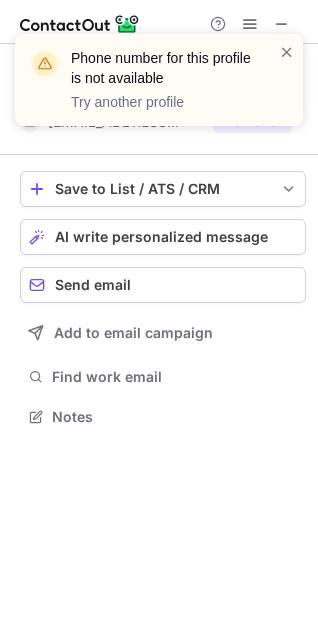 scroll, scrollTop: 403, scrollLeft: 318, axis: both 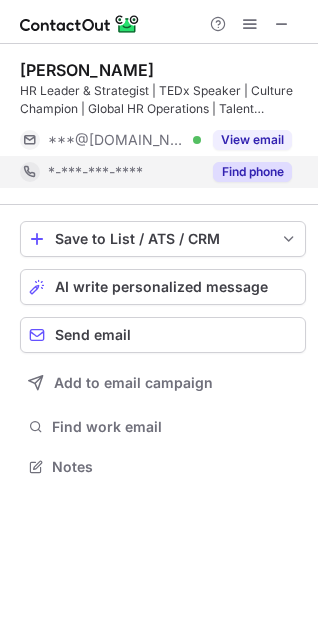 click on "Find phone" at bounding box center (252, 172) 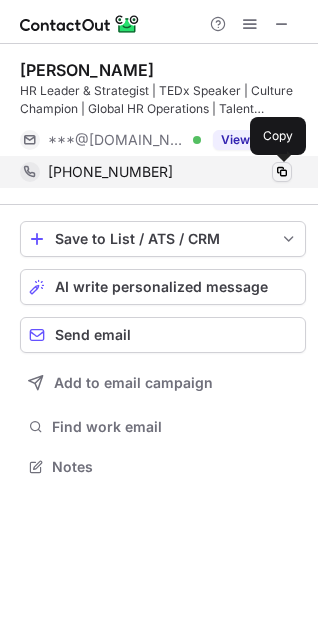 click at bounding box center [282, 172] 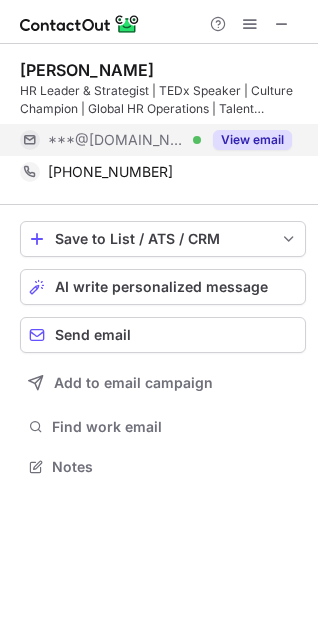 click on "View email" at bounding box center (252, 140) 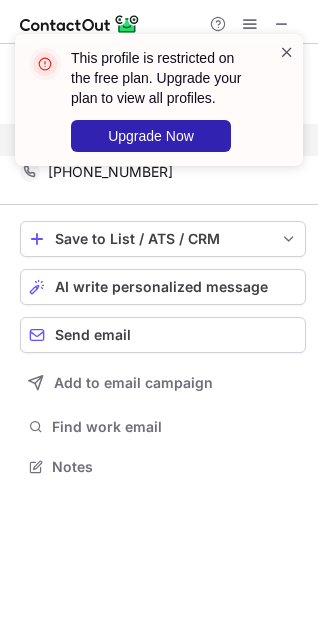 click at bounding box center (287, 52) 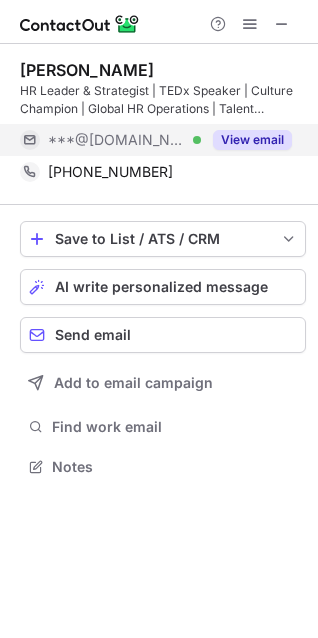 click on "View email" at bounding box center [252, 140] 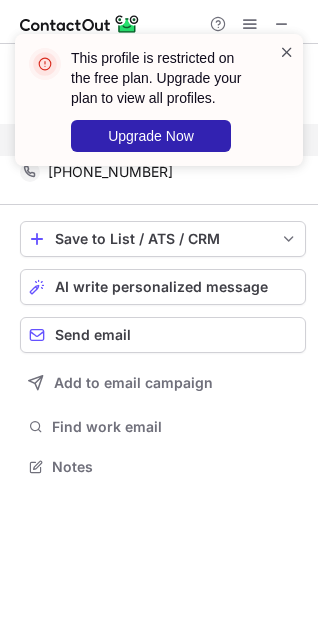 click at bounding box center (287, 52) 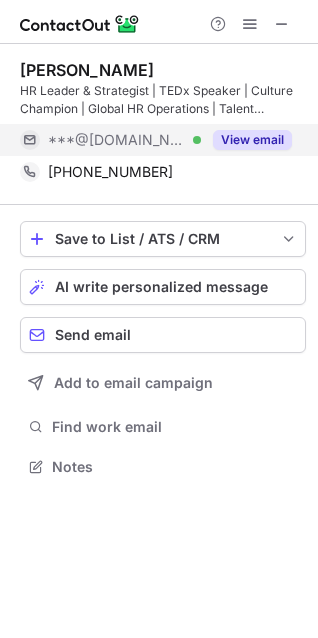 click at bounding box center [282, 24] 